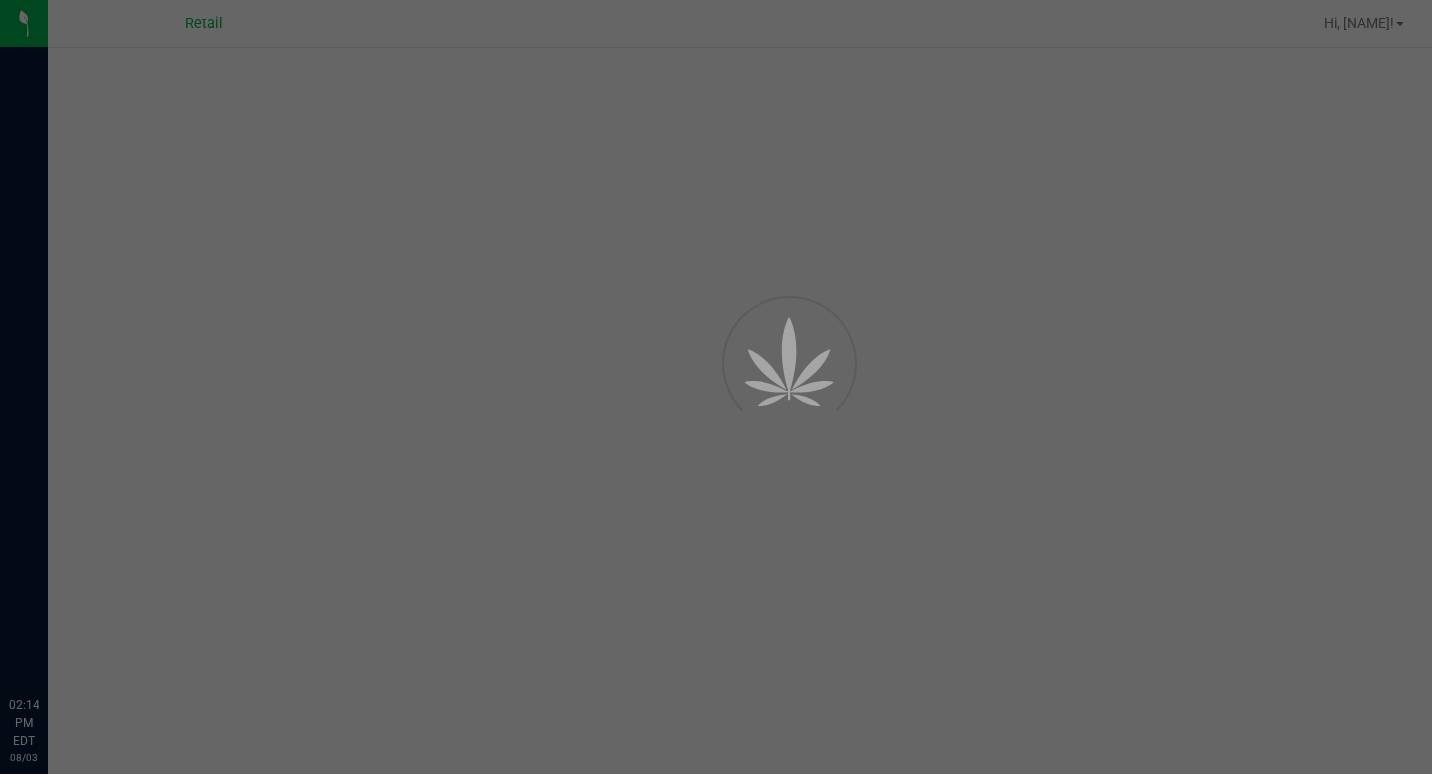 scroll, scrollTop: 0, scrollLeft: 0, axis: both 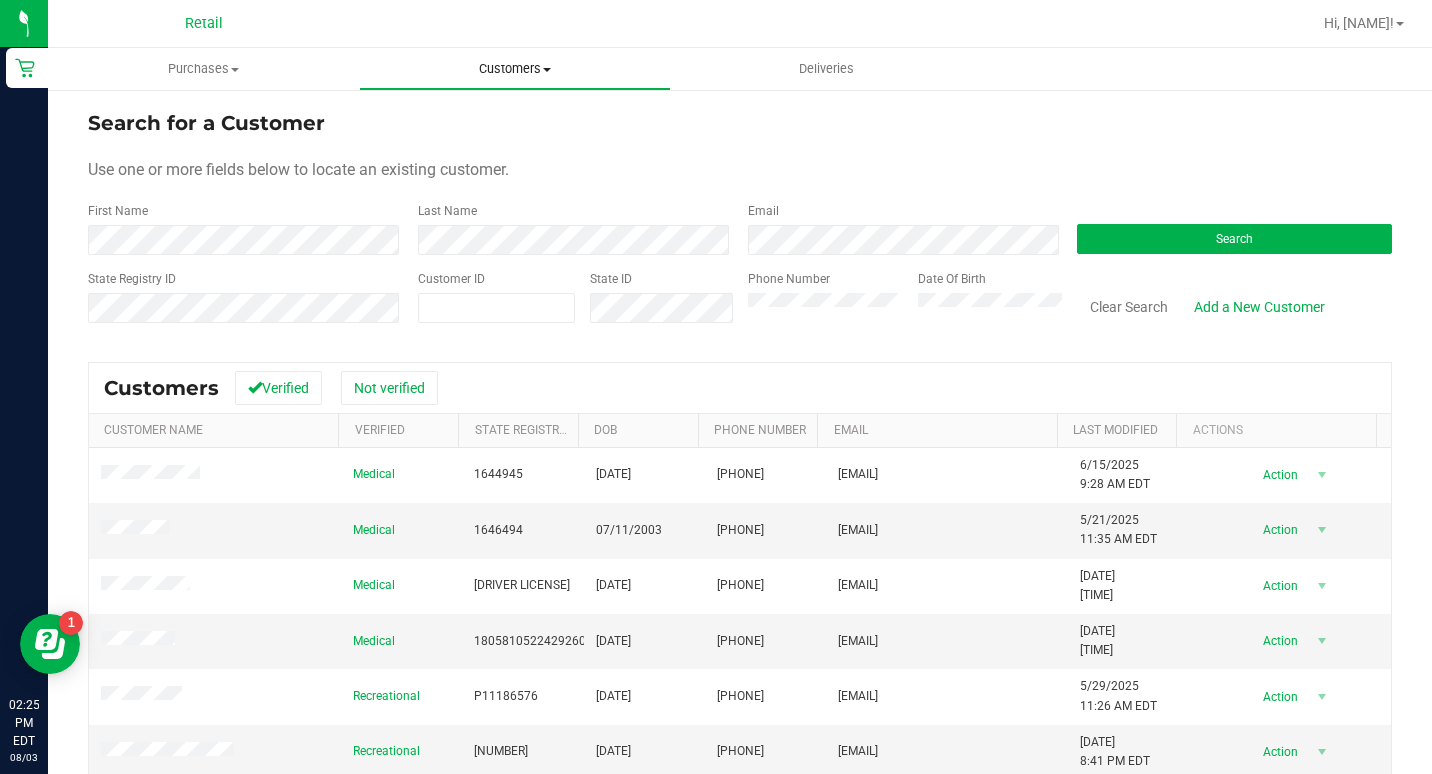 drag, startPoint x: 521, startPoint y: 59, endPoint x: 487, endPoint y: 83, distance: 41.617306 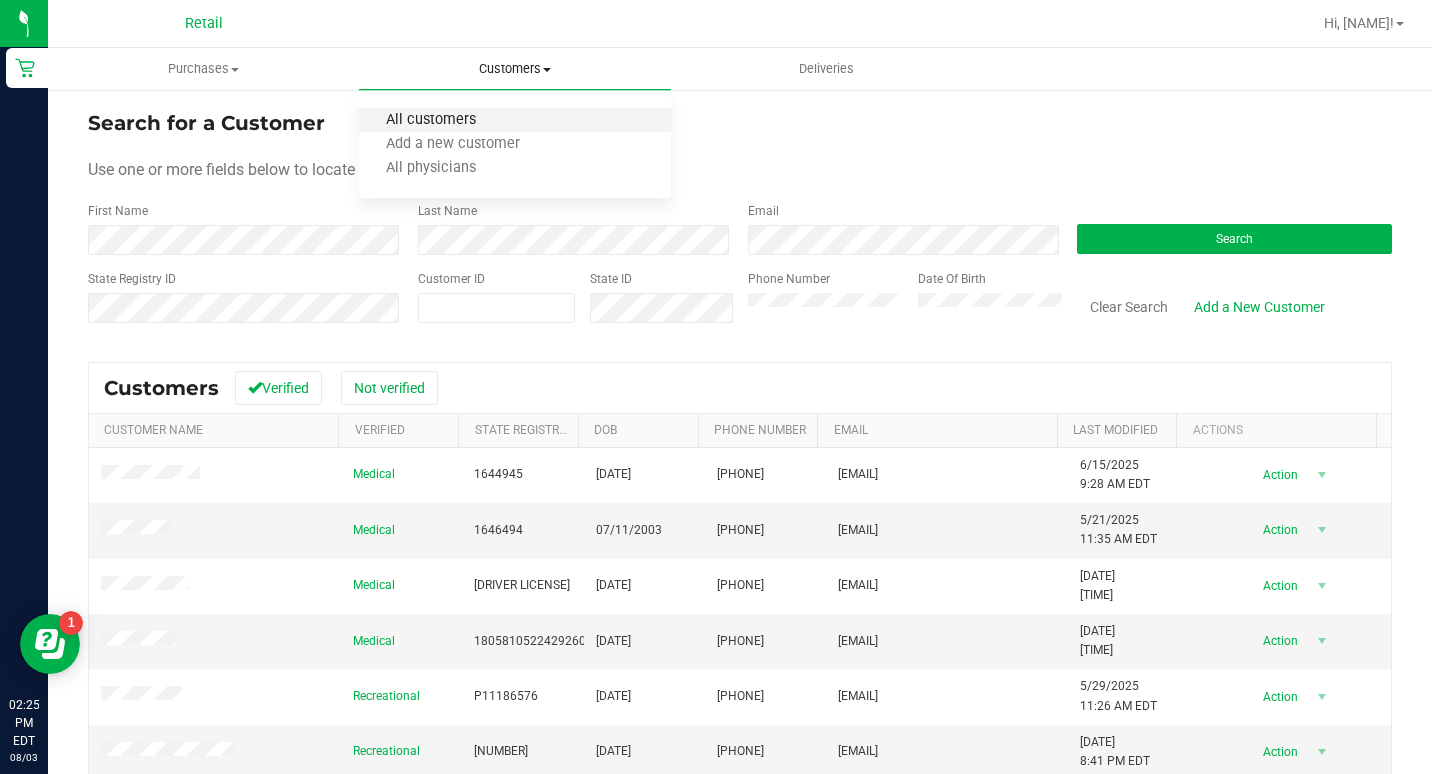 click on "All customers" at bounding box center [431, 120] 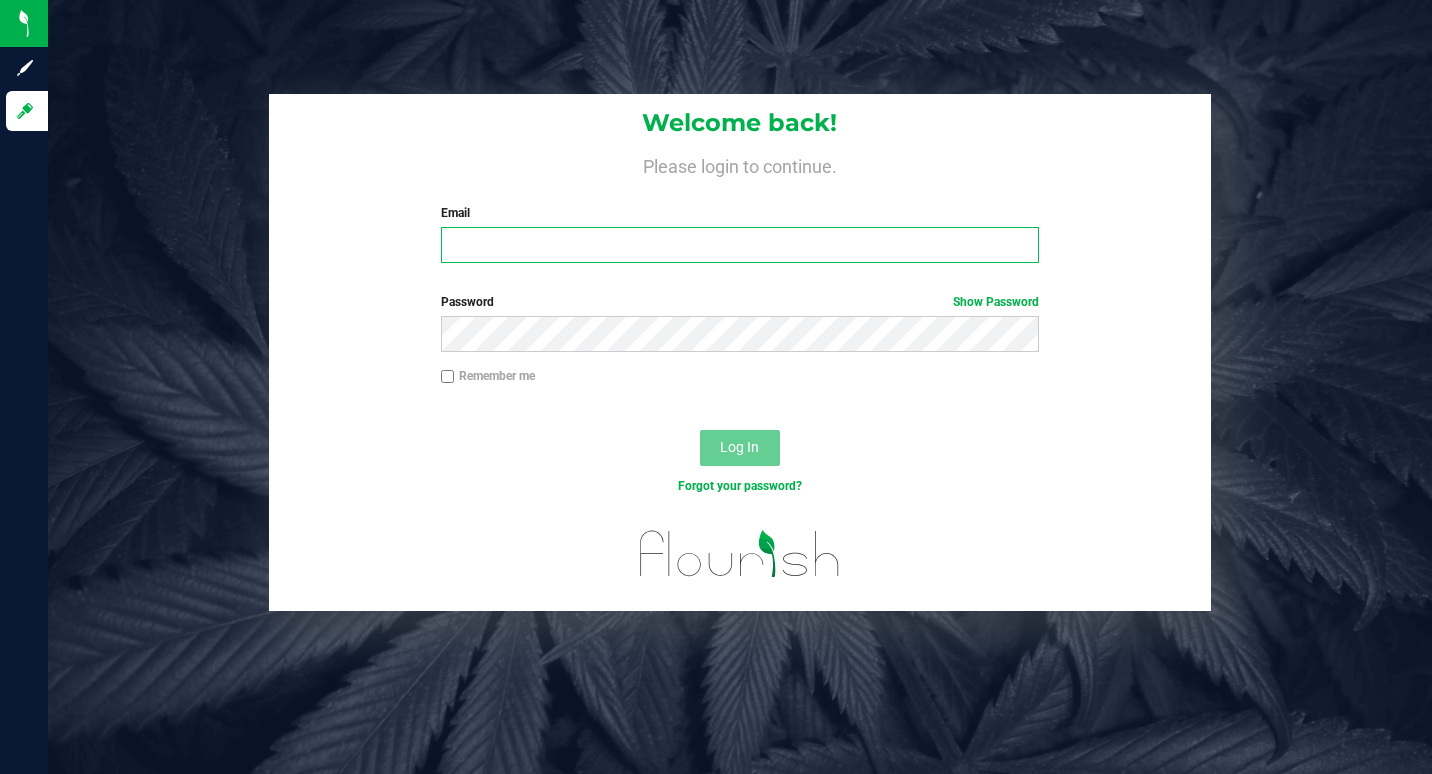 type on "[EMAIL]" 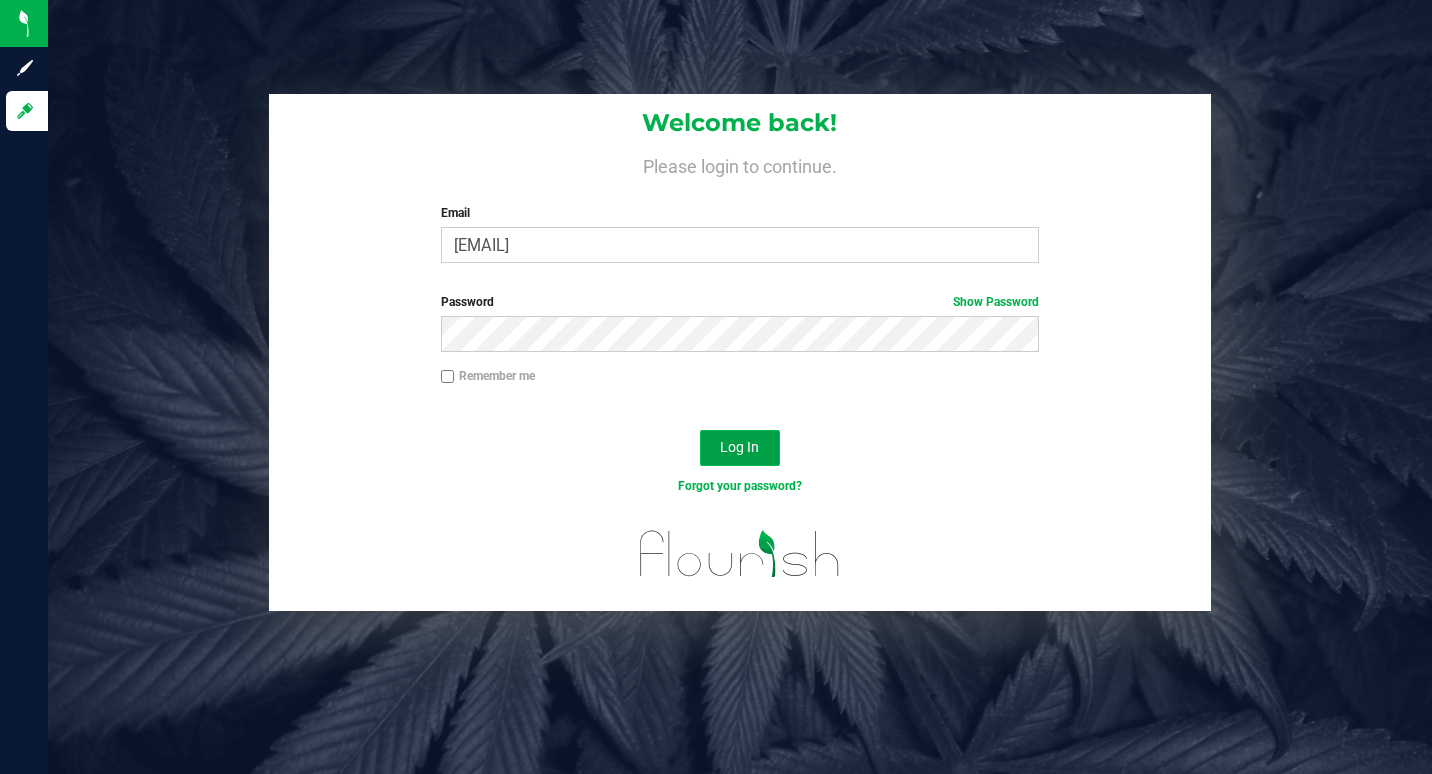 click on "Log In" at bounding box center (740, 448) 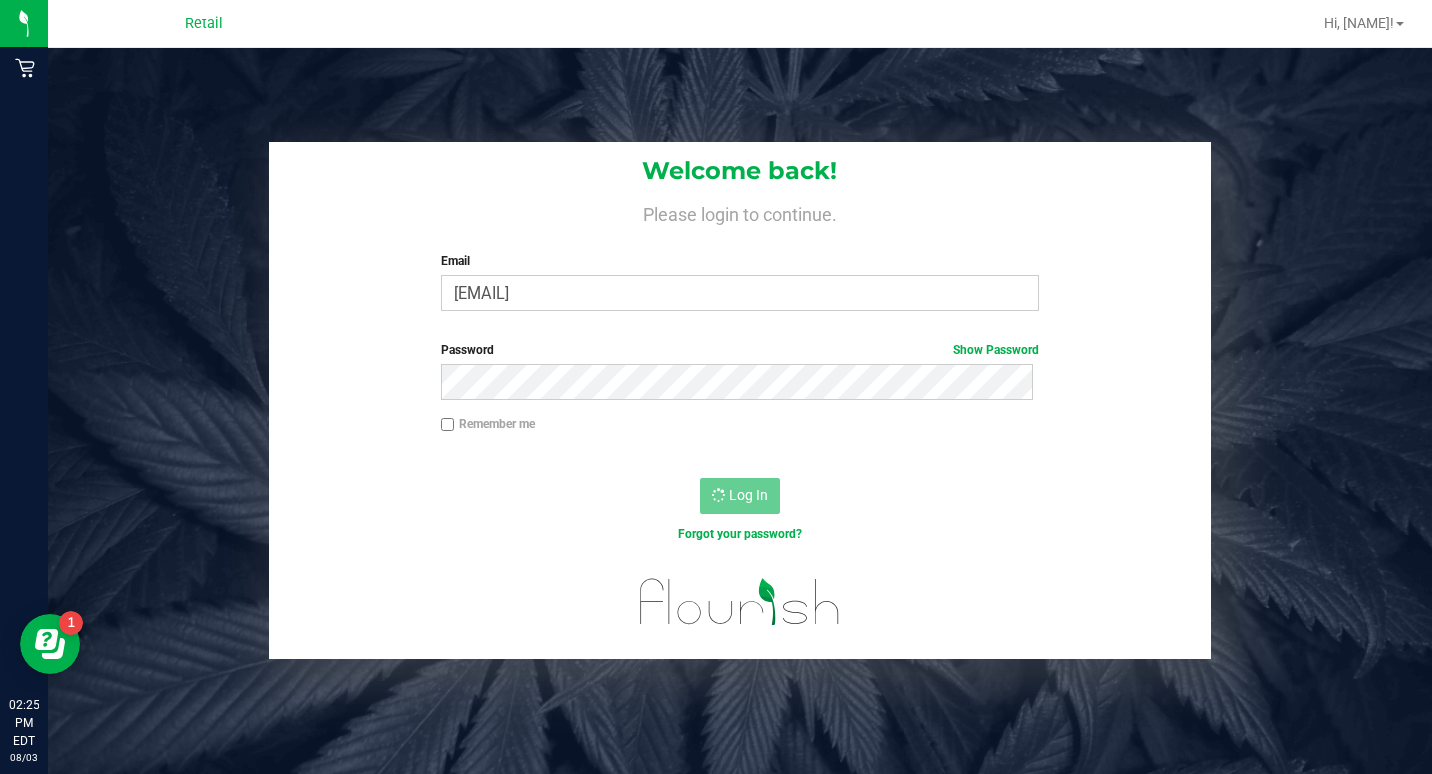 scroll, scrollTop: 0, scrollLeft: 0, axis: both 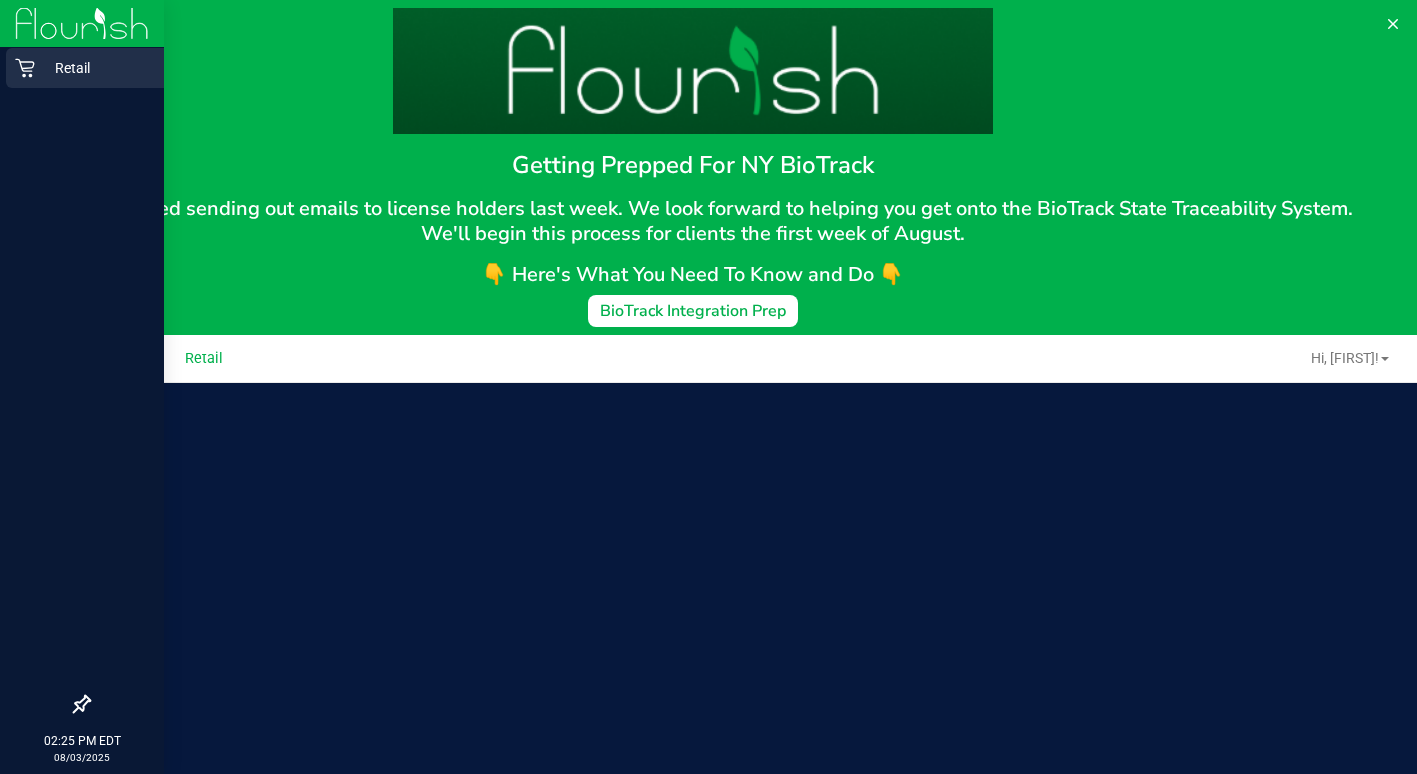 click on "Retail" at bounding box center (95, 68) 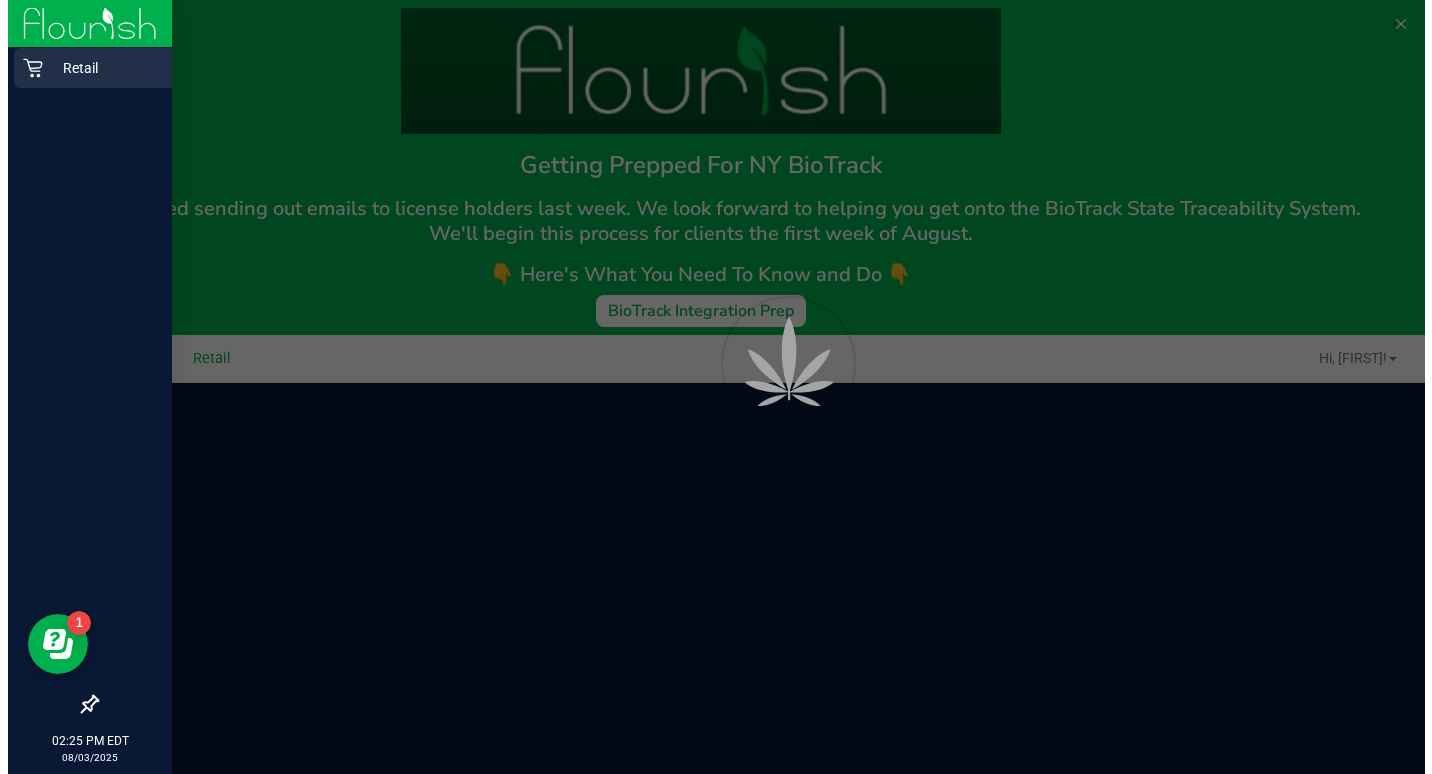 scroll, scrollTop: 0, scrollLeft: 0, axis: both 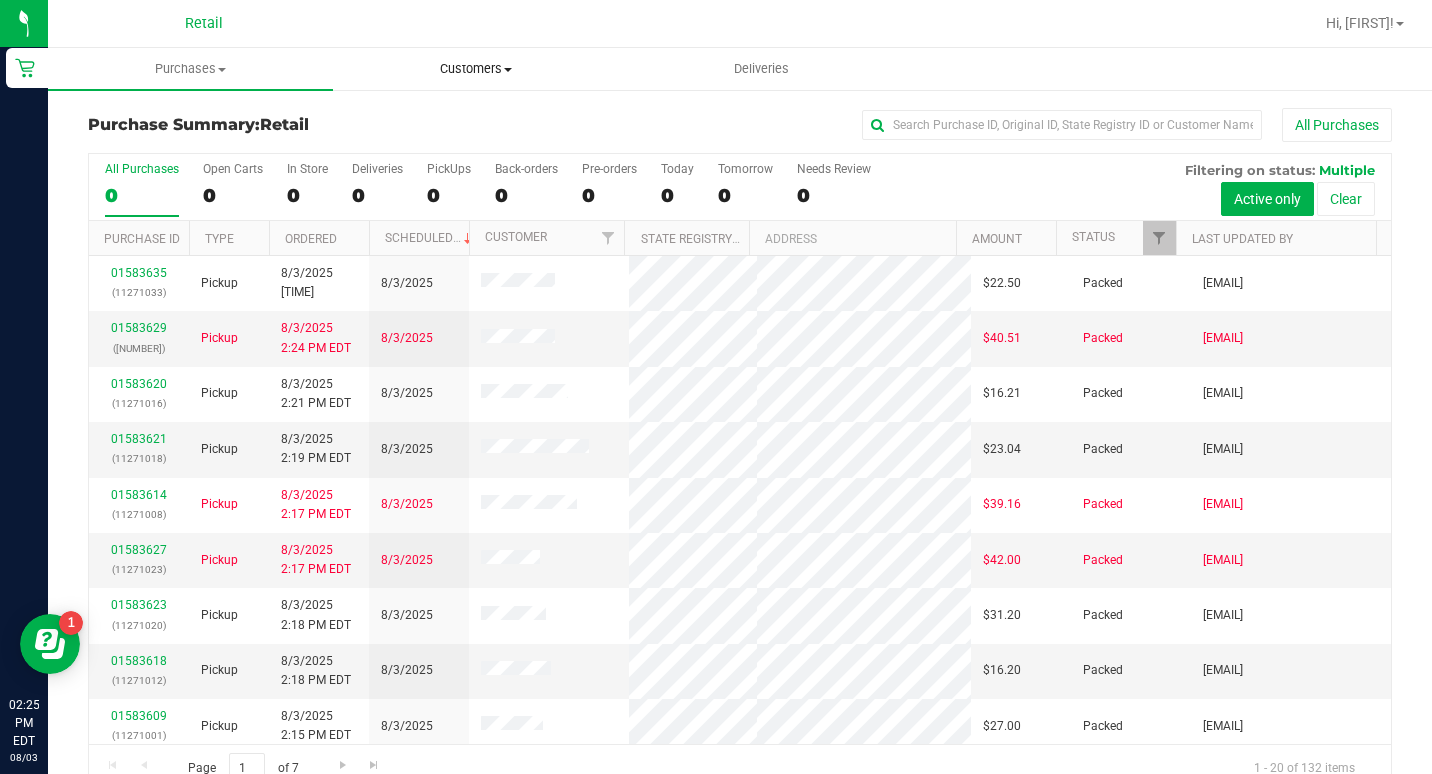 click on "Customers
All customers
Add a new customer
All physicians" at bounding box center (475, 69) 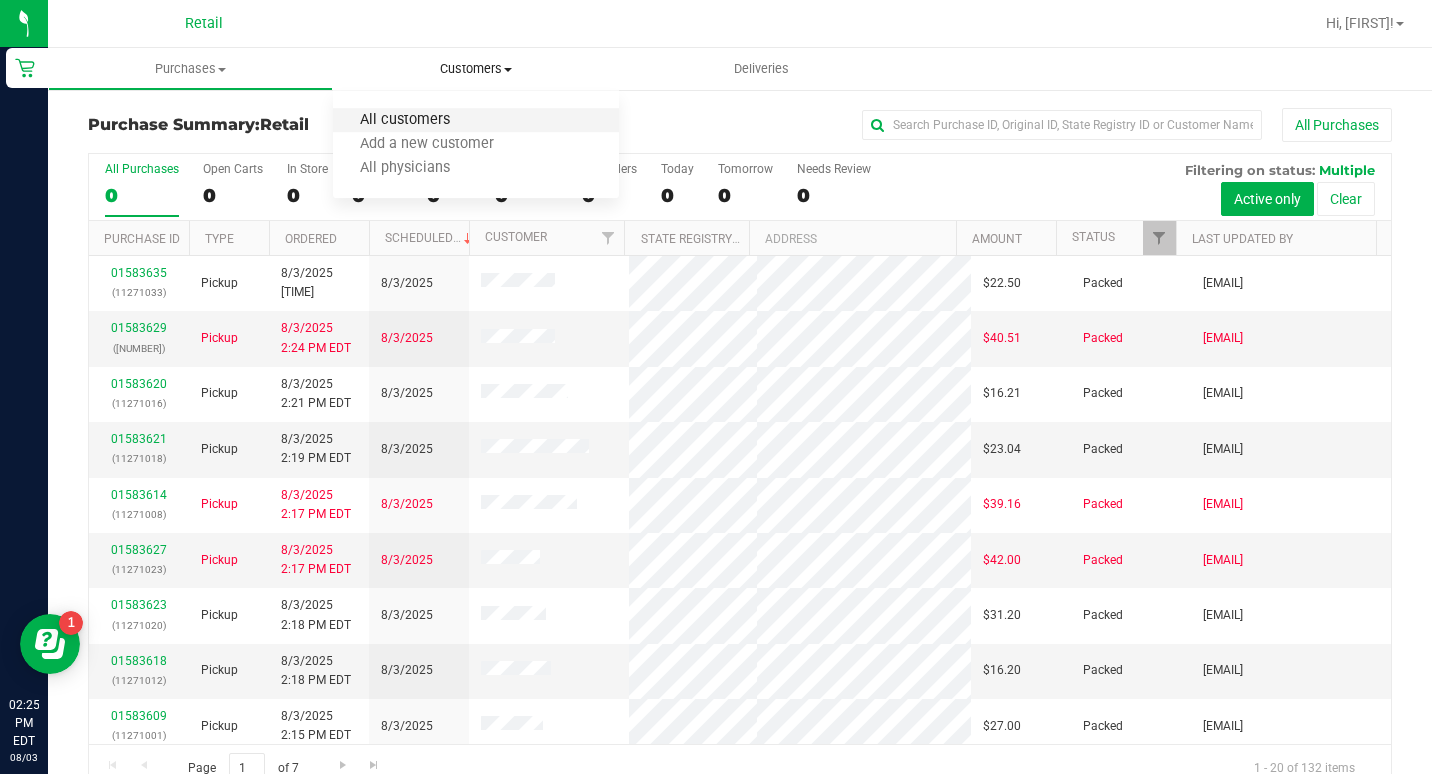 click on "All customers" at bounding box center (405, 120) 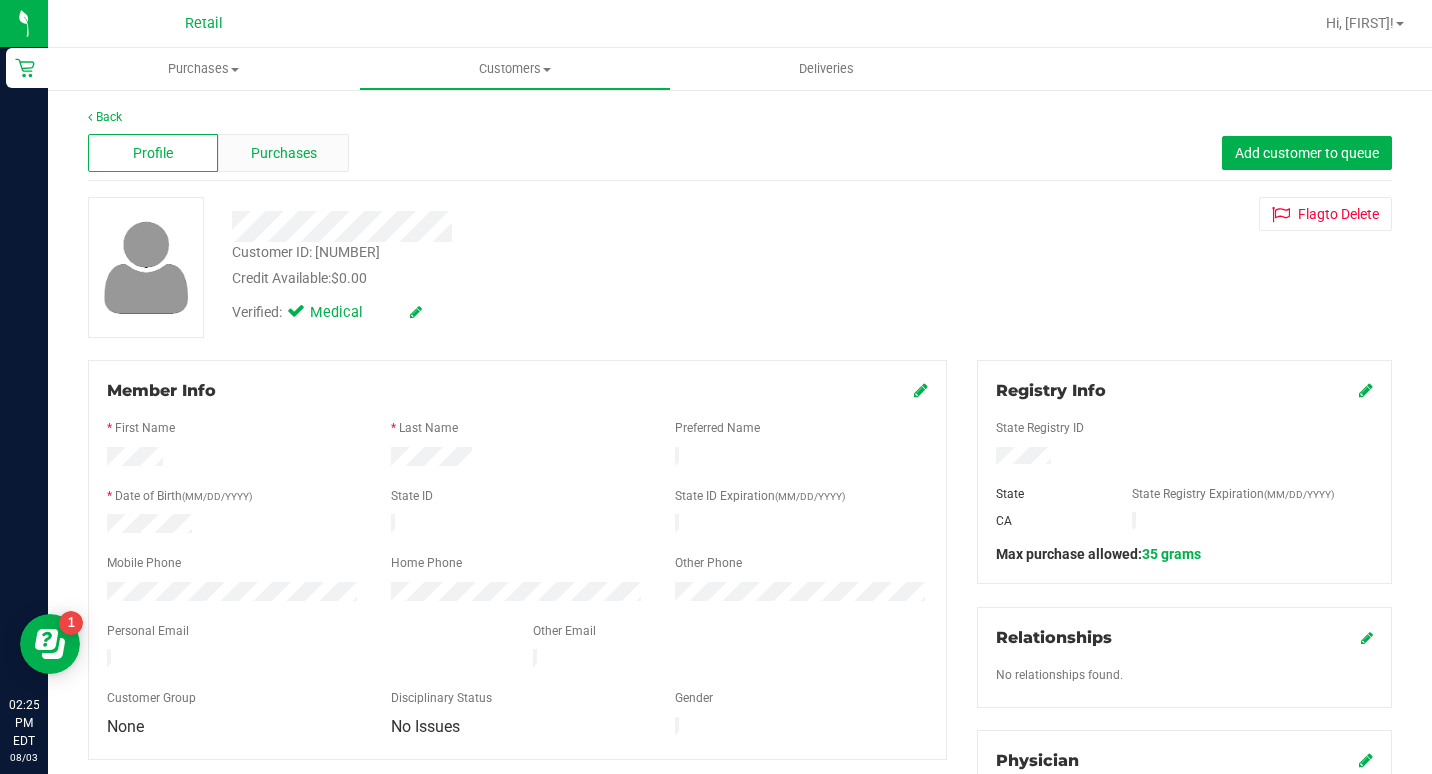 click on "Purchases" at bounding box center [283, 153] 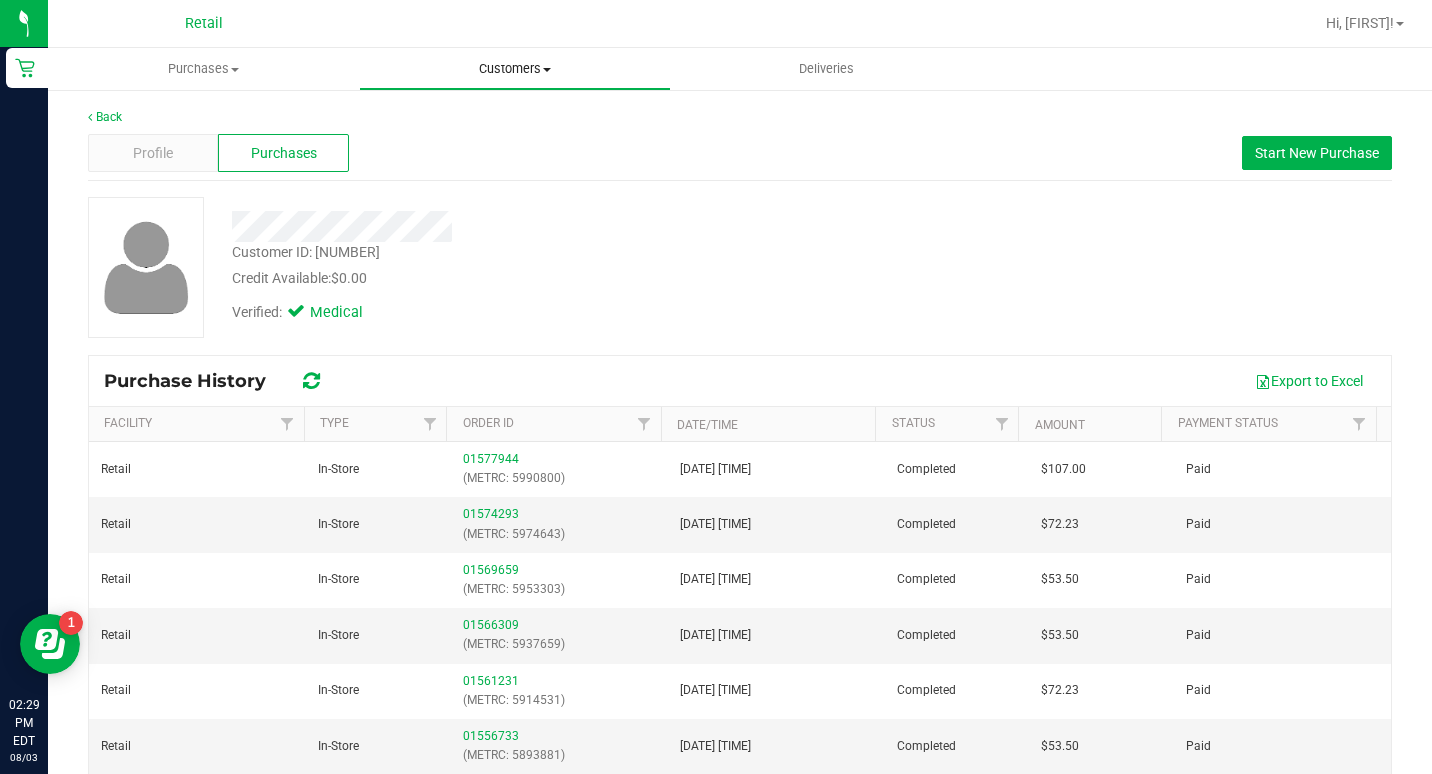 click on "Customers" at bounding box center (514, 69) 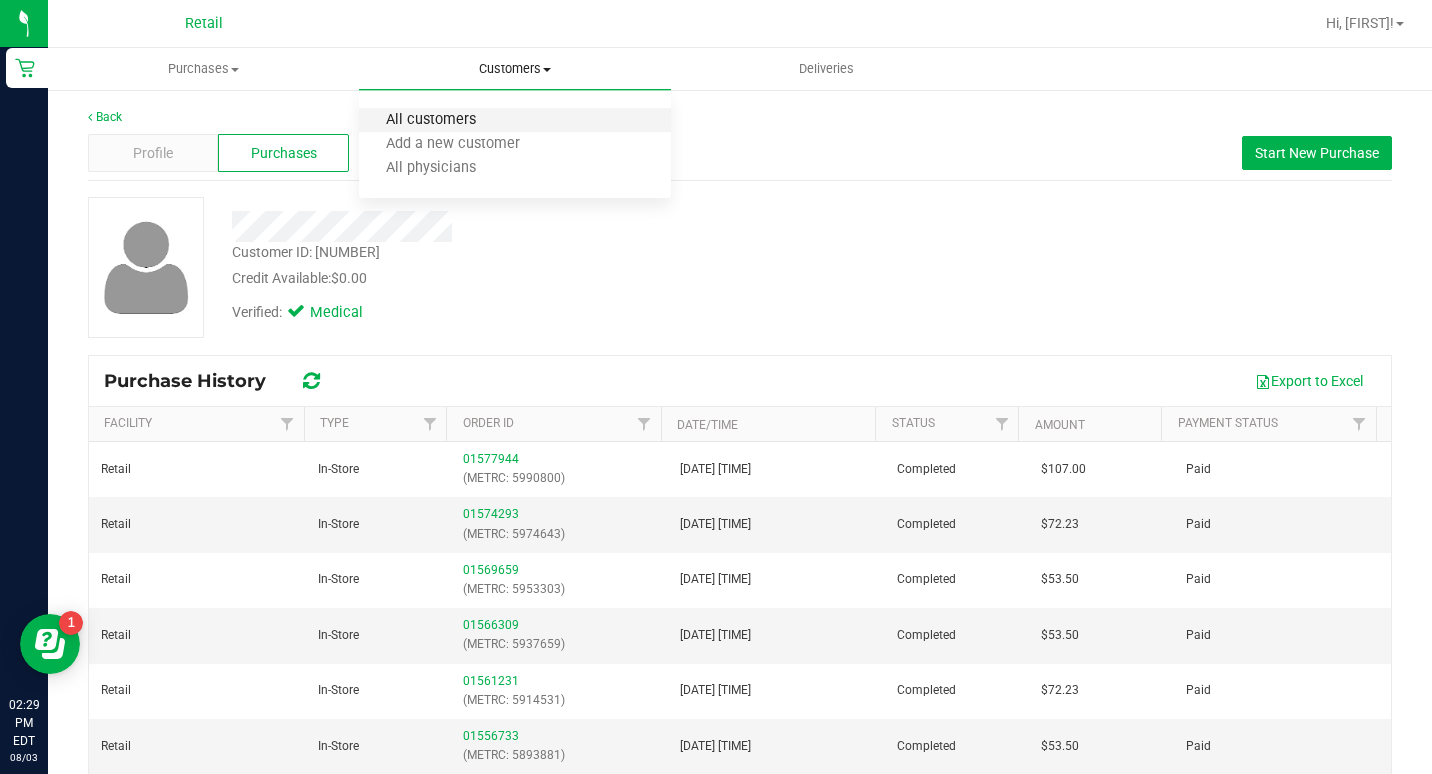 click on "All customers" at bounding box center (431, 120) 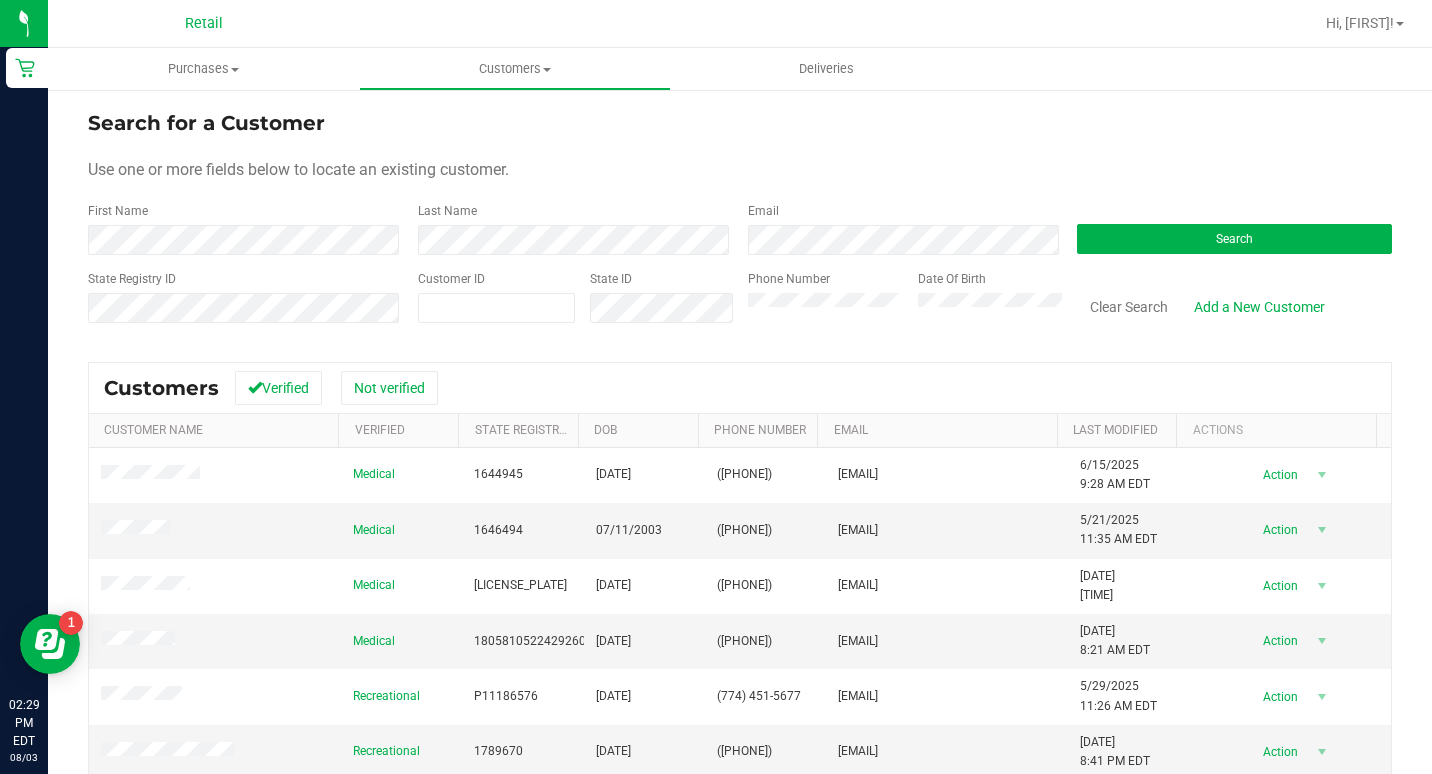 click on "Search for a Customer
Use one or more fields below to locate an existing customer.
First Name
Last Name
Email
Search
State Registry ID
Customer ID
State ID
Phone Number
Date Of Birth" at bounding box center [740, 224] 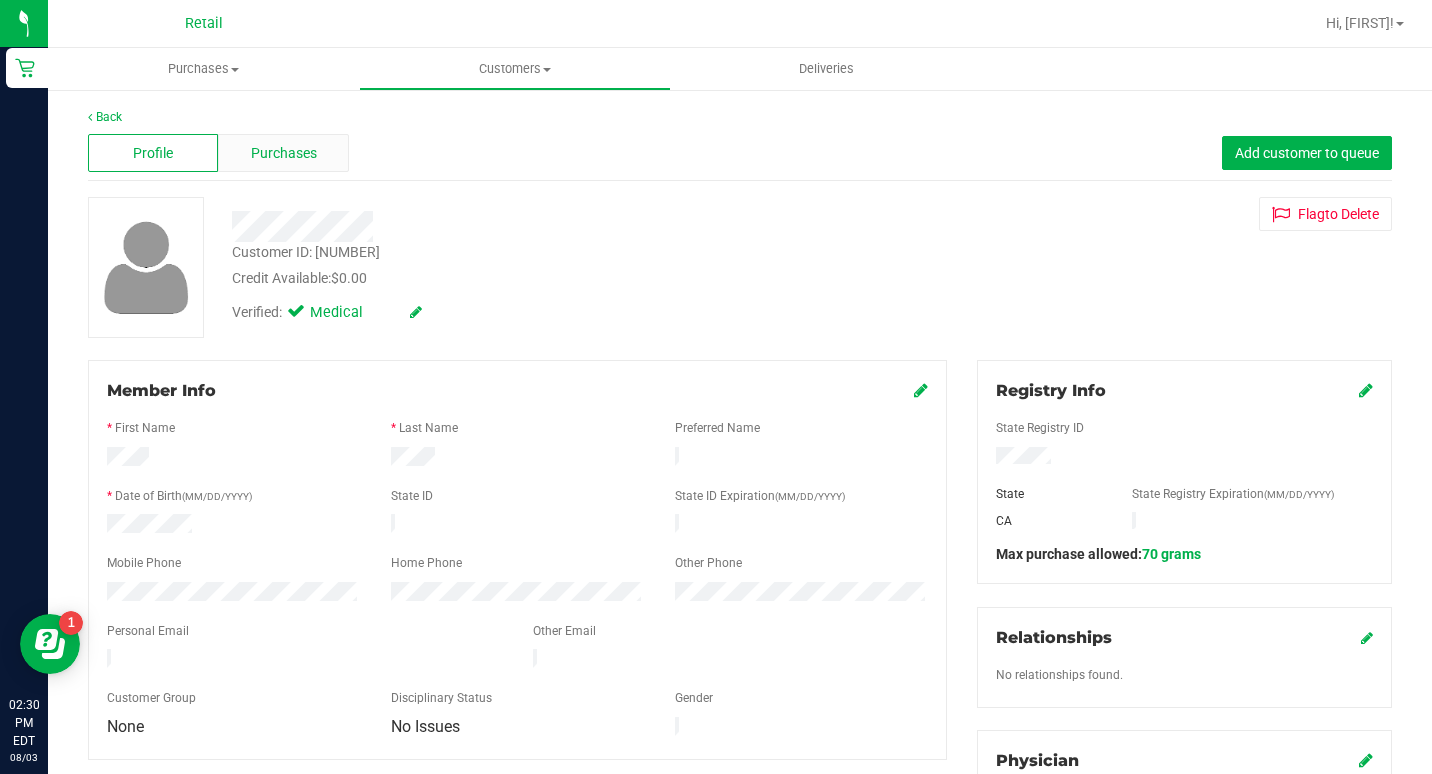 click on "Purchases" at bounding box center (283, 153) 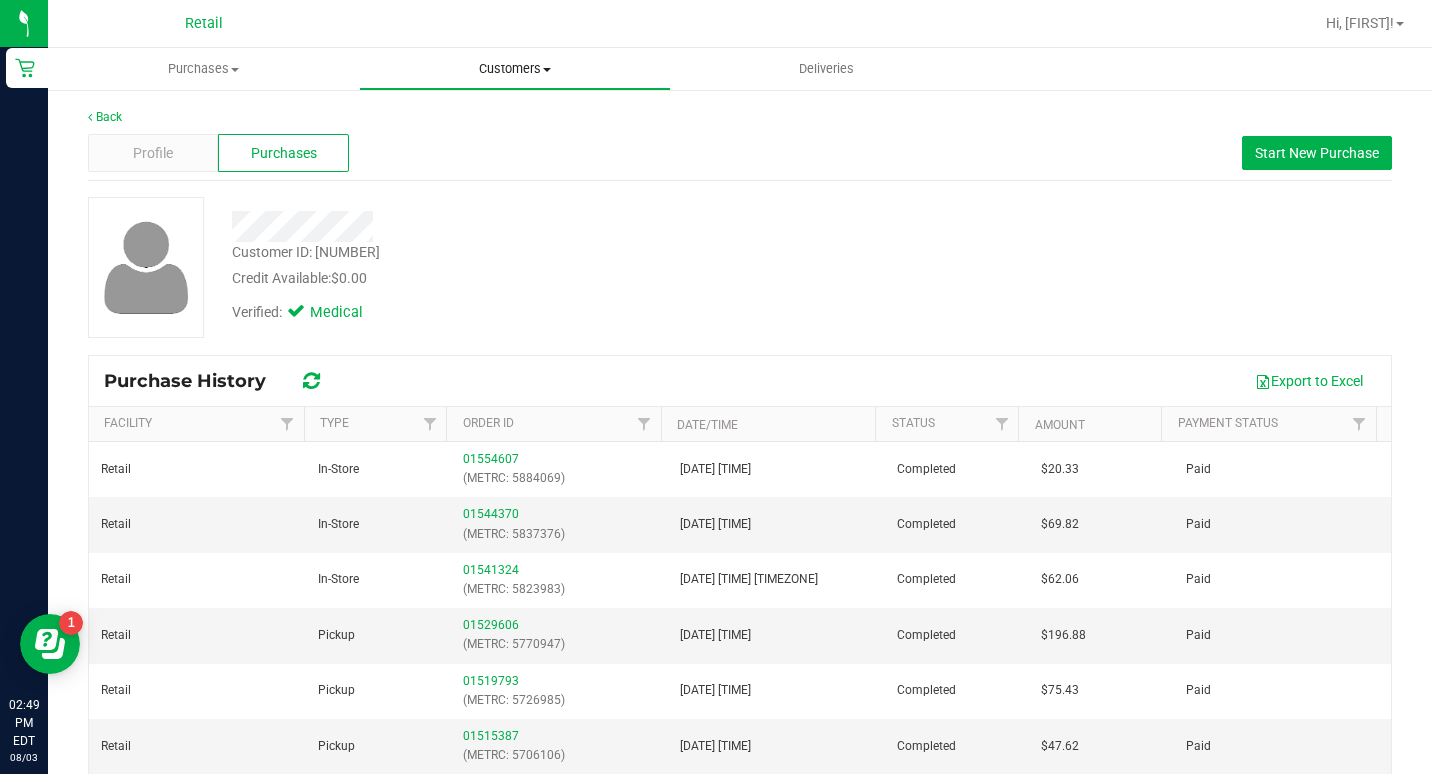 click on "Customers" at bounding box center [514, 69] 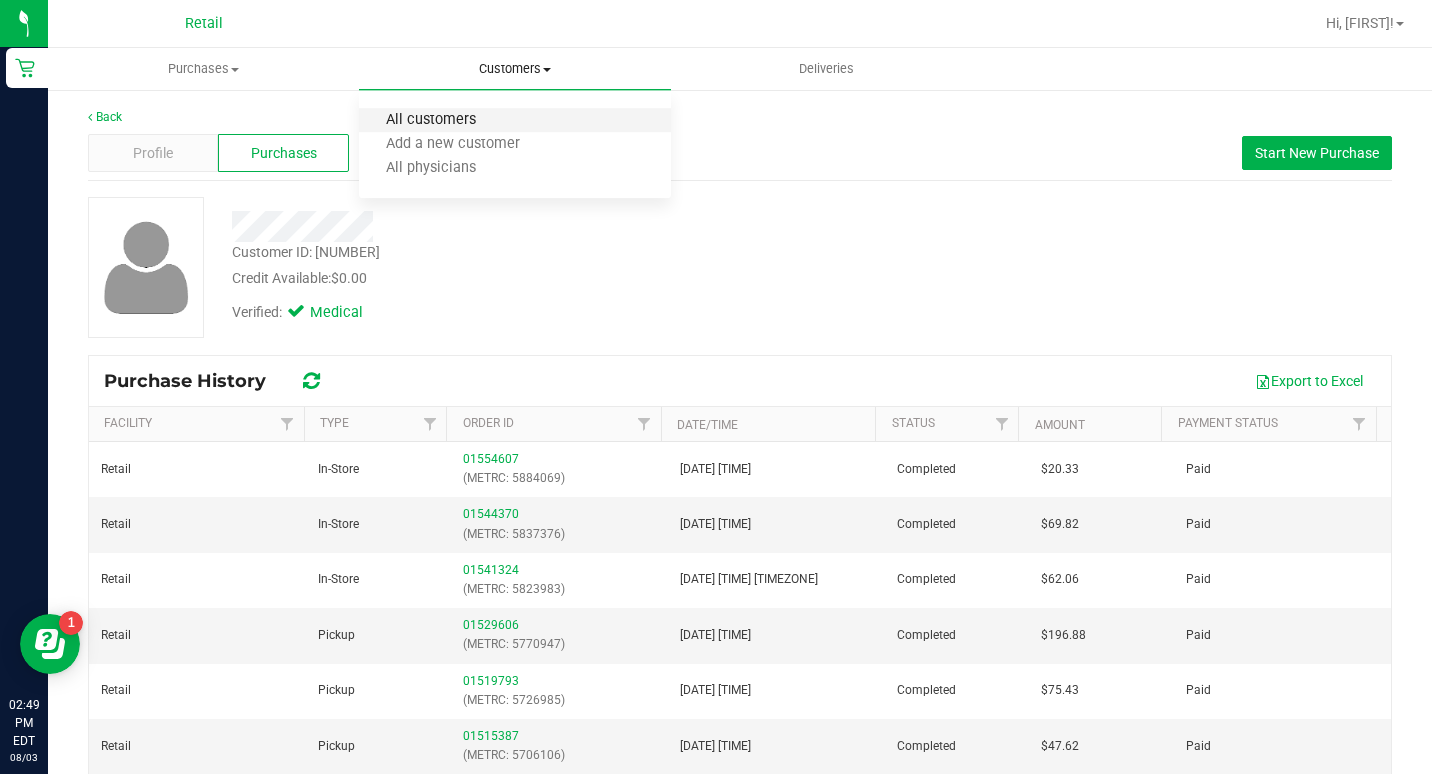 click on "All customers" at bounding box center (431, 120) 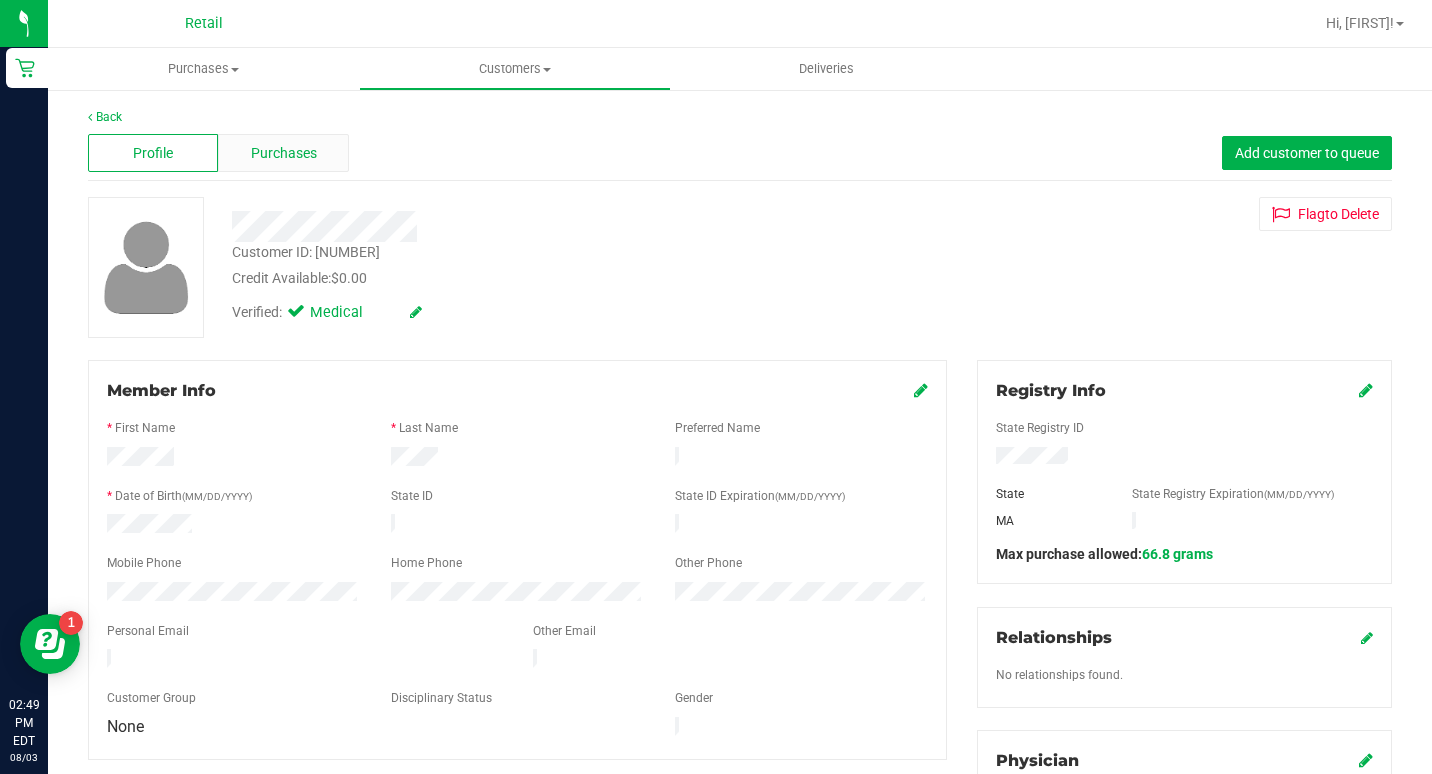 click on "Purchases" at bounding box center (284, 153) 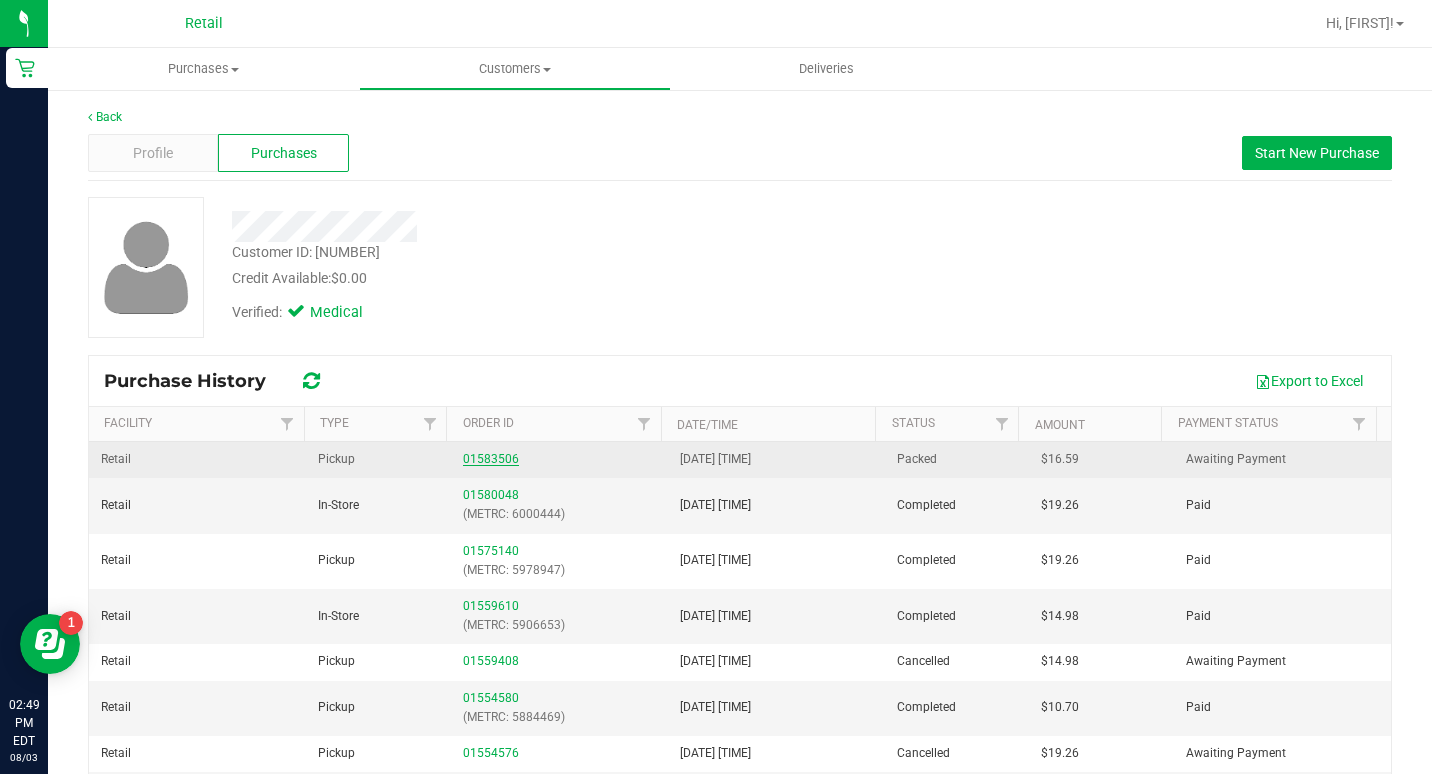 click on "01583506" at bounding box center (491, 459) 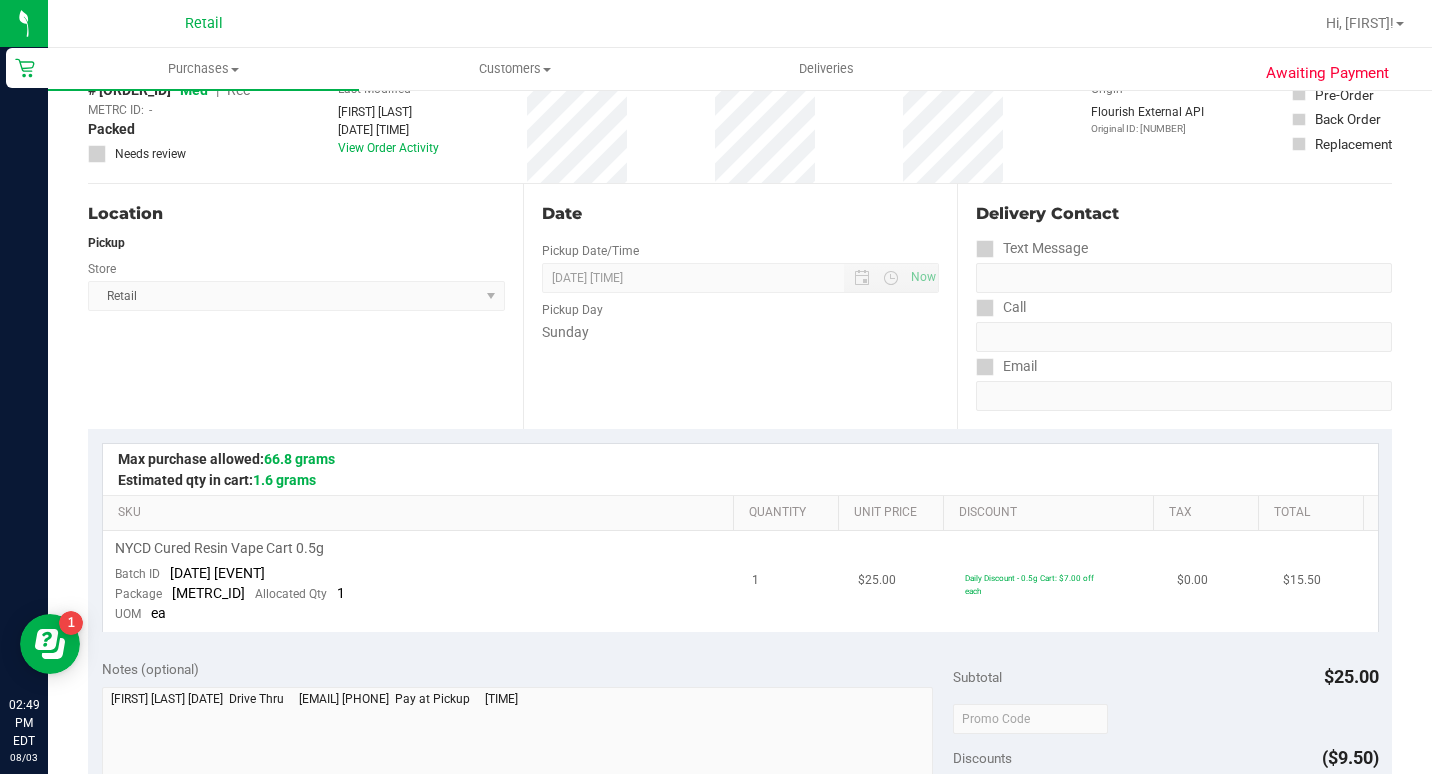 scroll, scrollTop: 0, scrollLeft: 0, axis: both 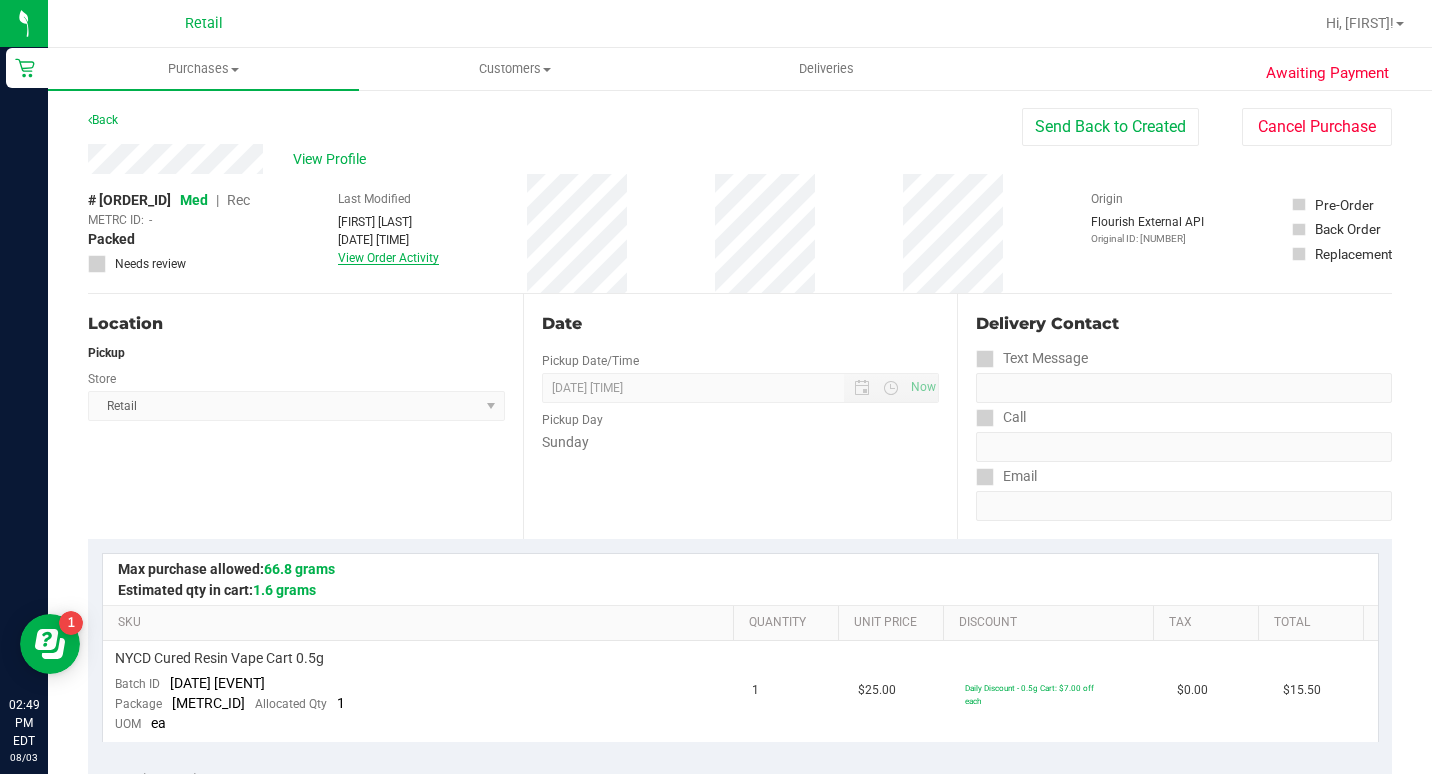 click on "View Order Activity" at bounding box center (388, 258) 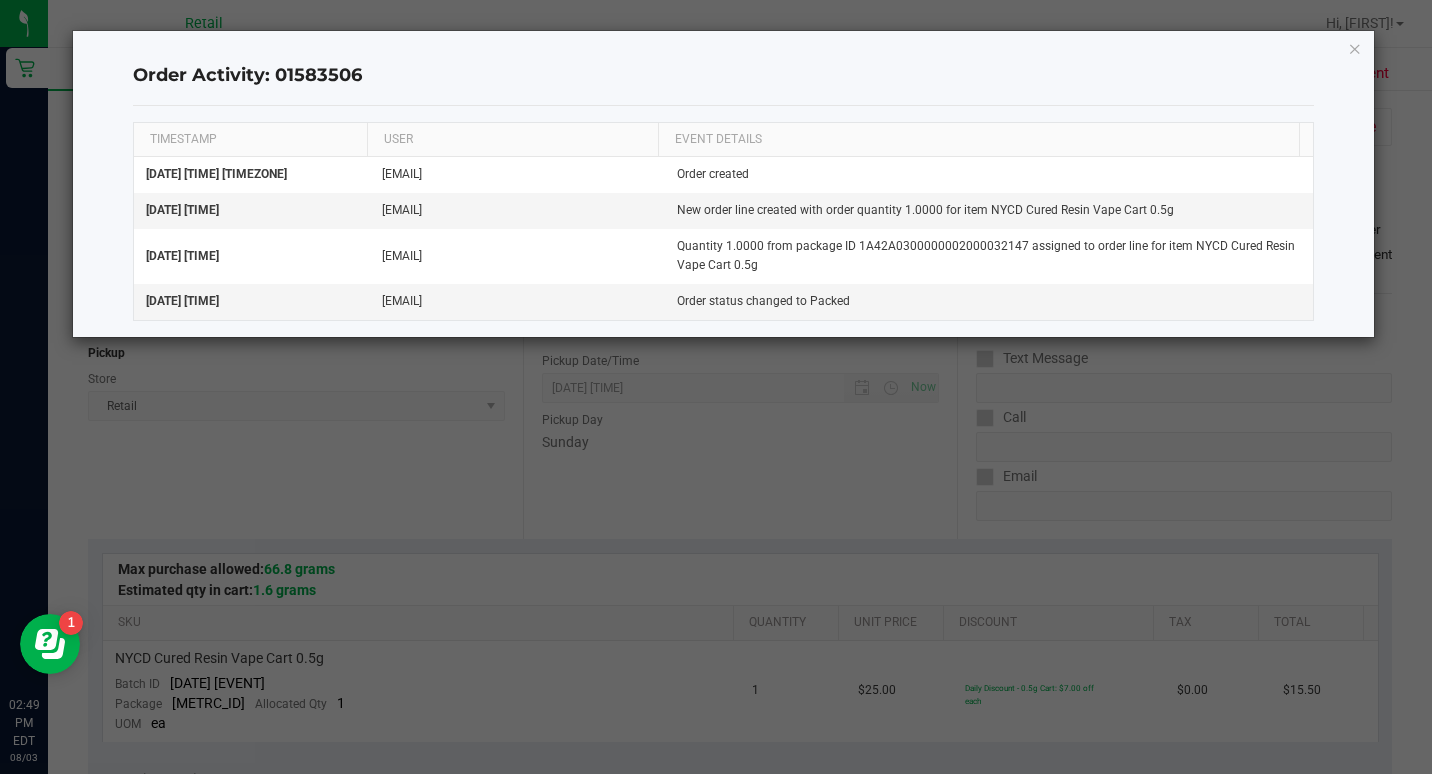 click on "Order Activity: 01583506  TIMESTAMP USER EVENT DETAILS  Aug 3, 2025 1:07:05 PM EDT   walter@chartdeck.com   Order created   Aug 3, 2025 1:07:06 PM EDT   walter@chartdeck.com   New order line created with order quantity 1.0000 for item NYCD Cured Resin Vape Cart 0.5g   Aug 3, 2025 1:26:52 PM EDT   mbaker@slatercenter.com   Quantity 1.0000 from package ID 1A42A0300000002000032147 assigned to order line for item NYCD Cured Resin Vape Cart 0.5g   Aug 3, 2025 1:26:56 PM EDT   mbaker@slatercenter.com   Order status changed to Packed" 